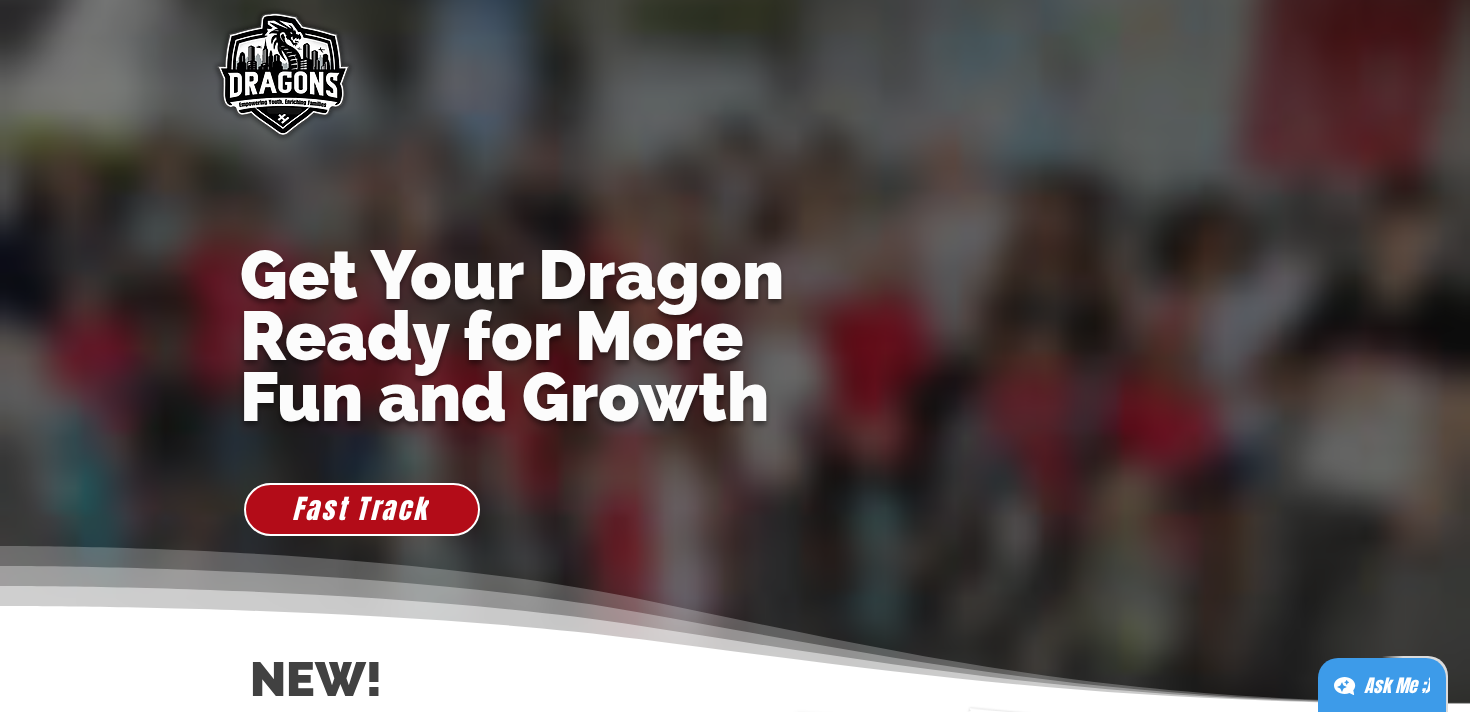 scroll, scrollTop: 0, scrollLeft: 0, axis: both 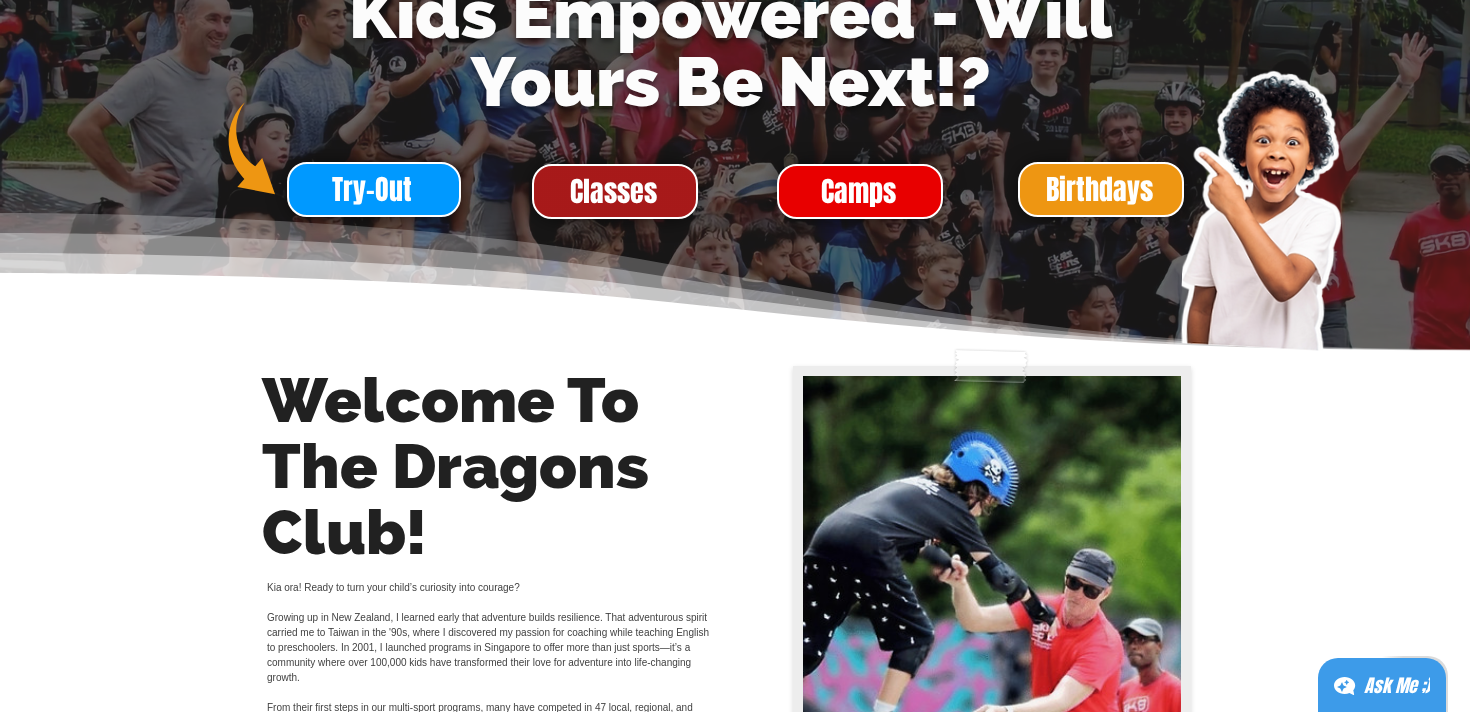 click on "Classes" at bounding box center [613, 191] 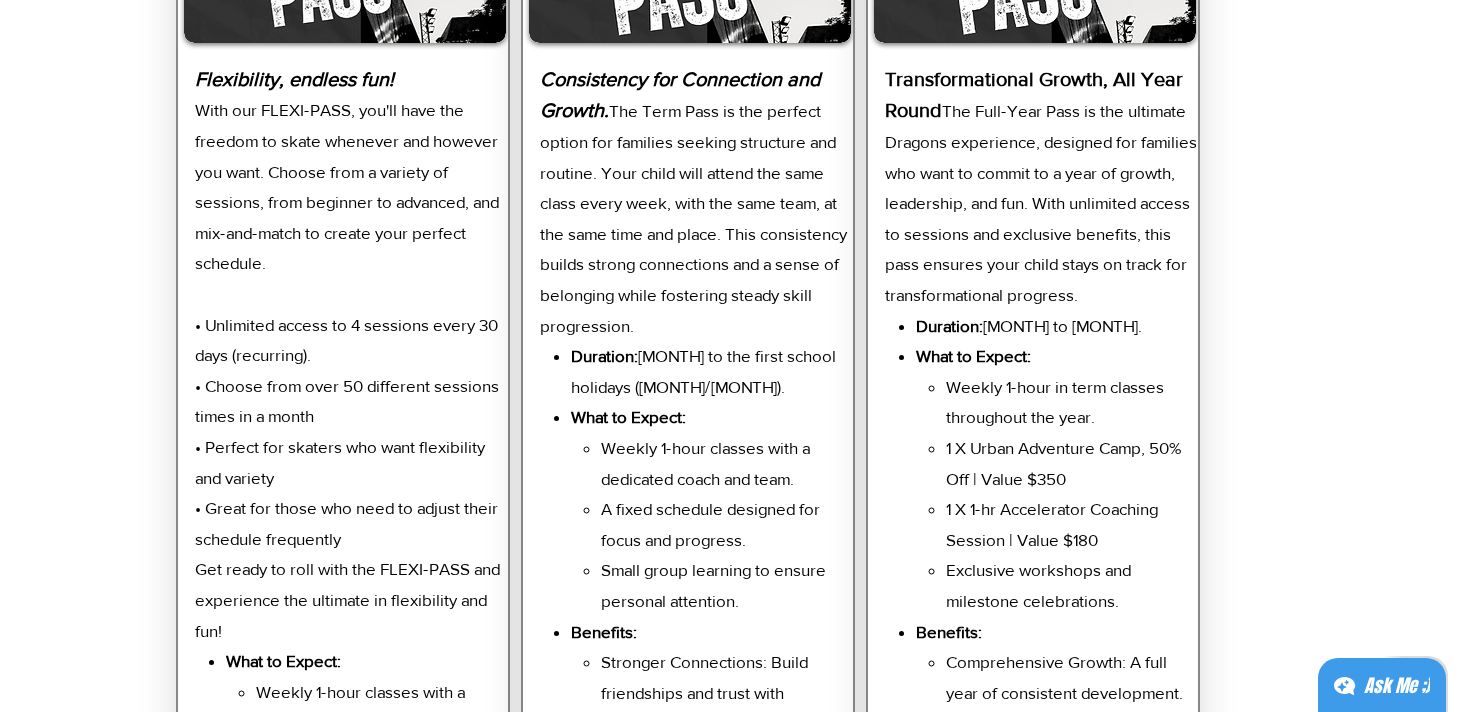 scroll, scrollTop: 4143, scrollLeft: 0, axis: vertical 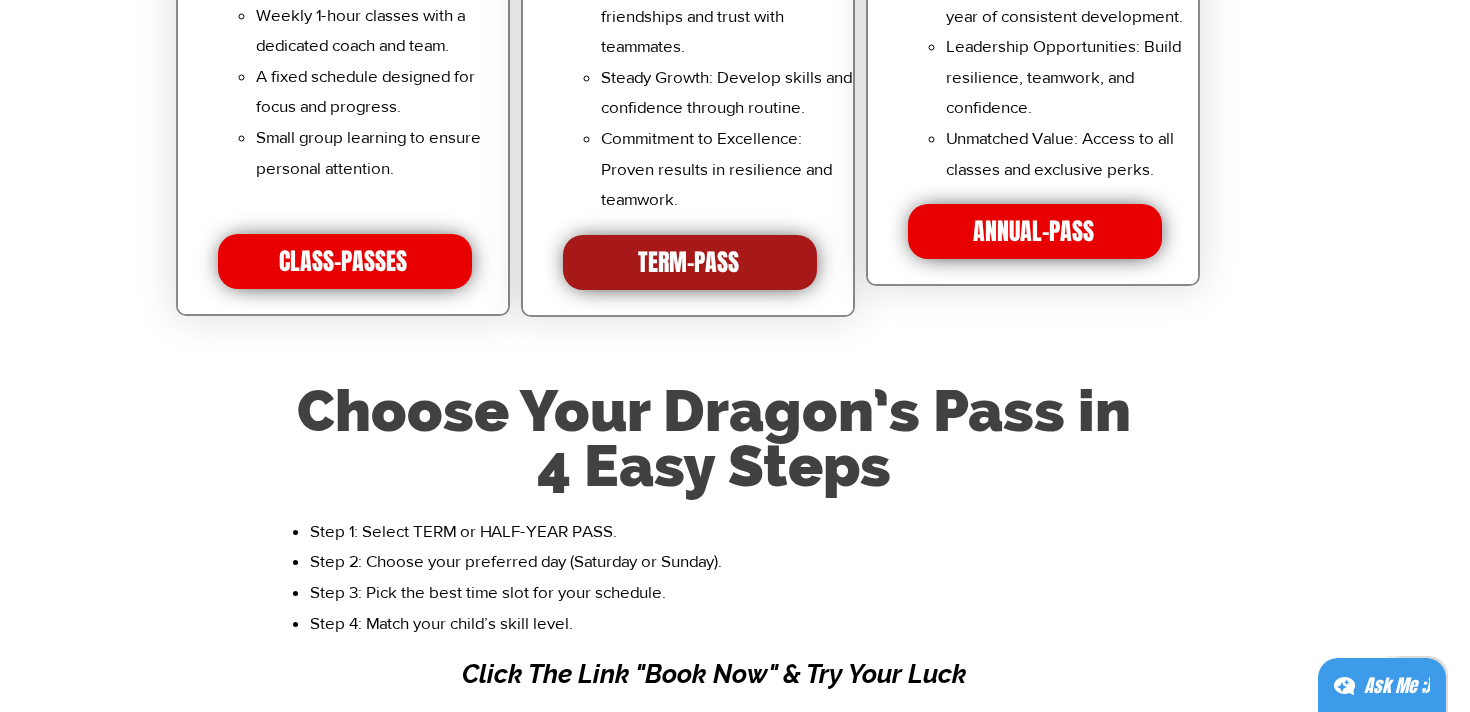 click on "TERM-PASS" at bounding box center (688, 263) 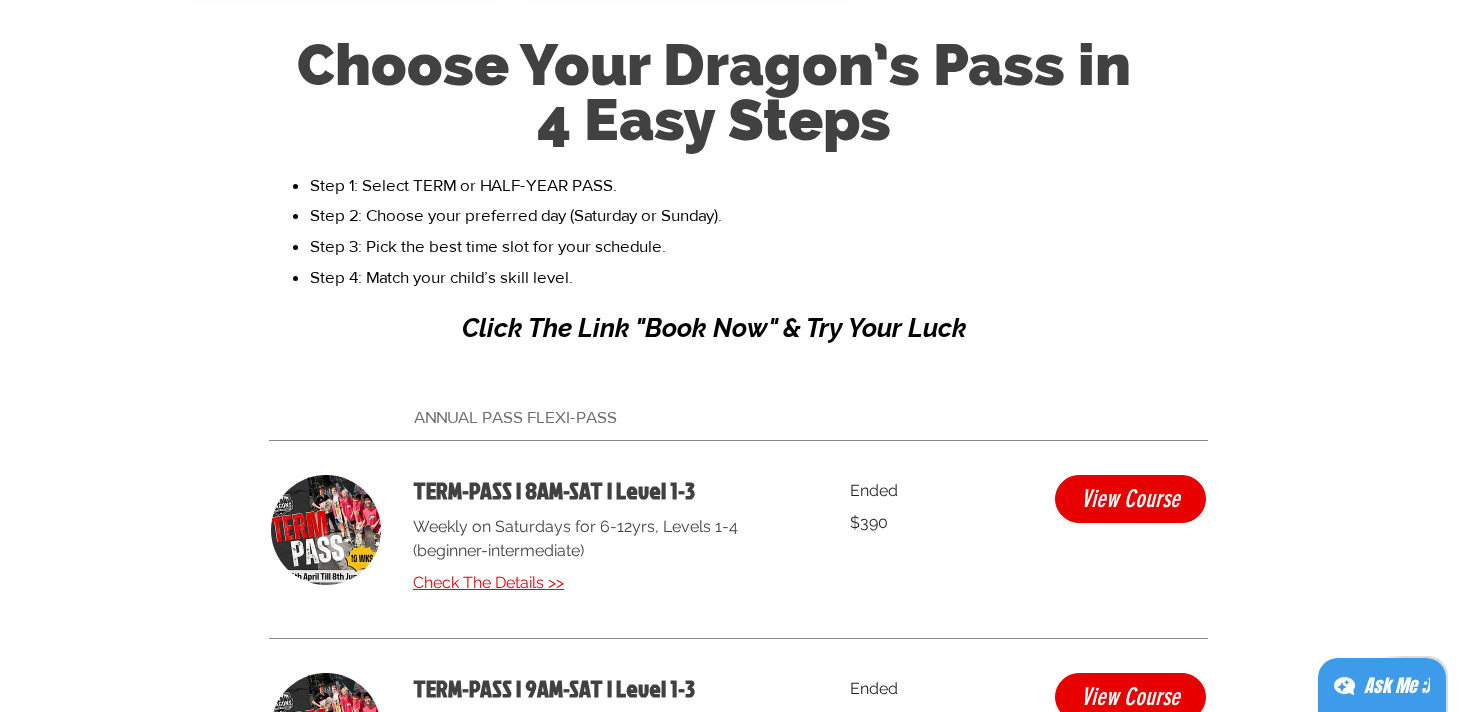 scroll, scrollTop: 5208, scrollLeft: 0, axis: vertical 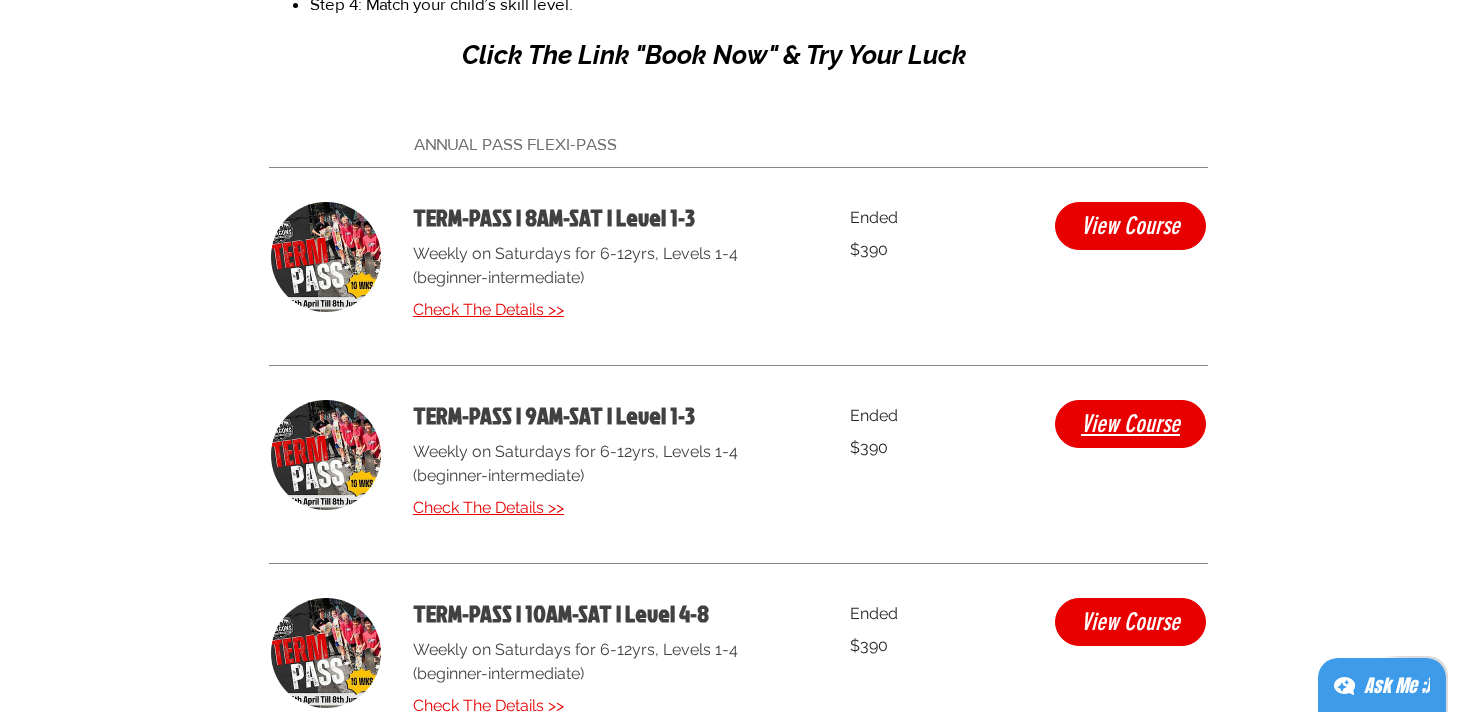 click on "View Course" at bounding box center [1130, 424] 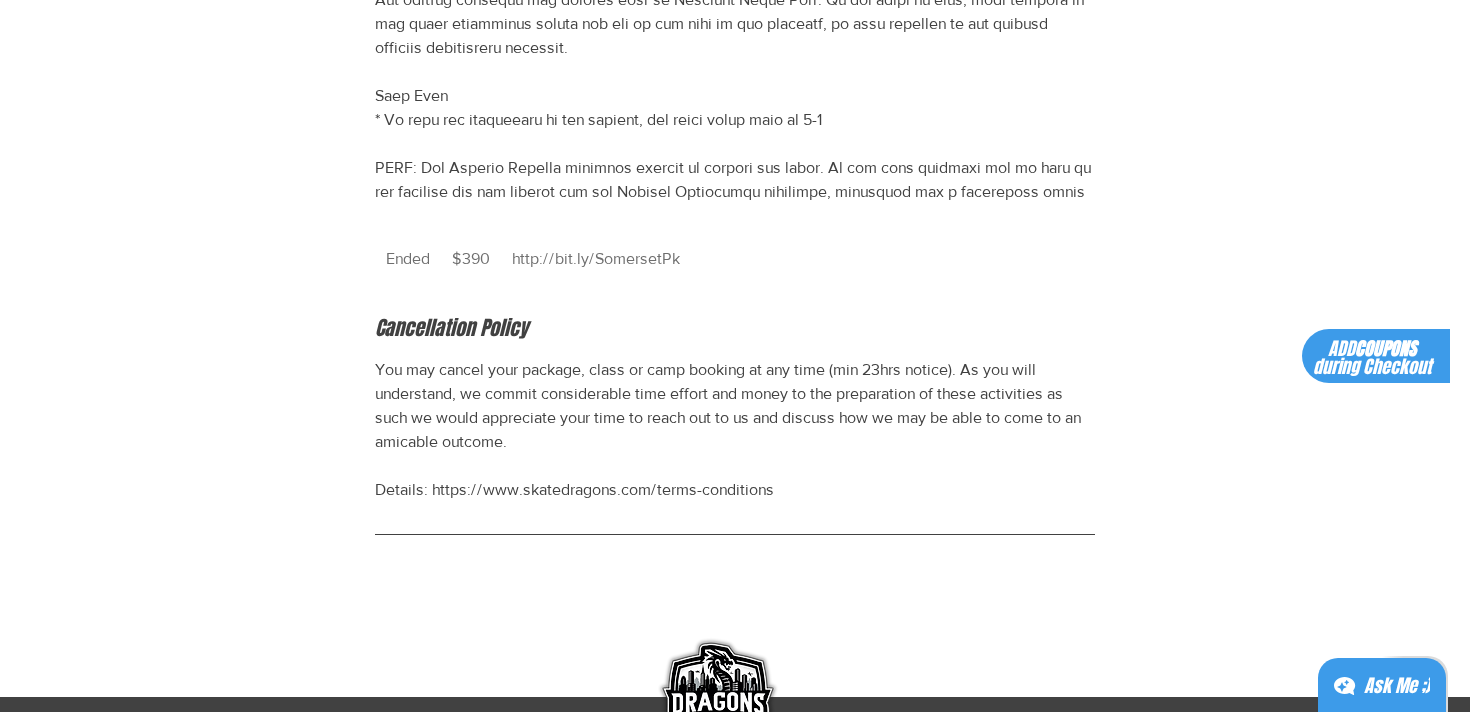 scroll, scrollTop: 1268, scrollLeft: 0, axis: vertical 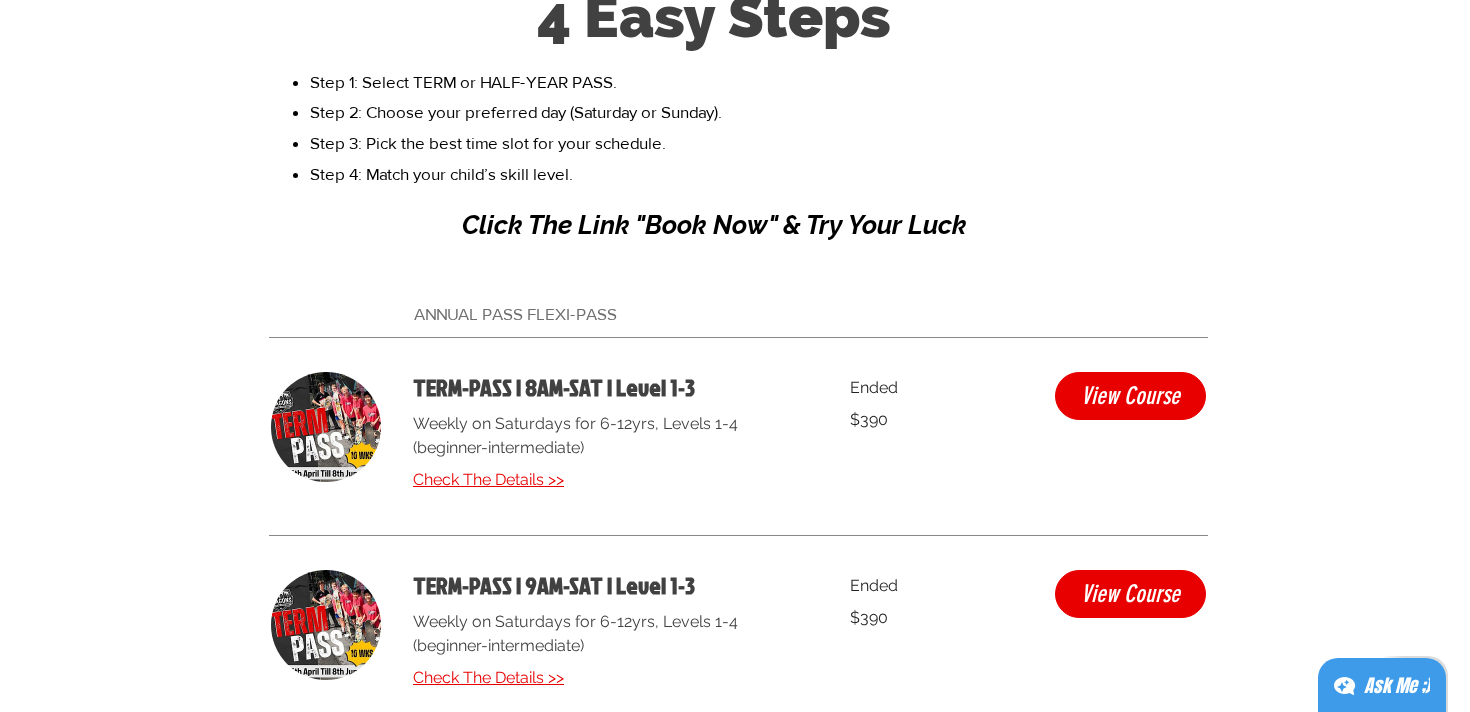 click on "ANNUAL PASS     FLEXI-PASS" at bounding box center (515, 313) 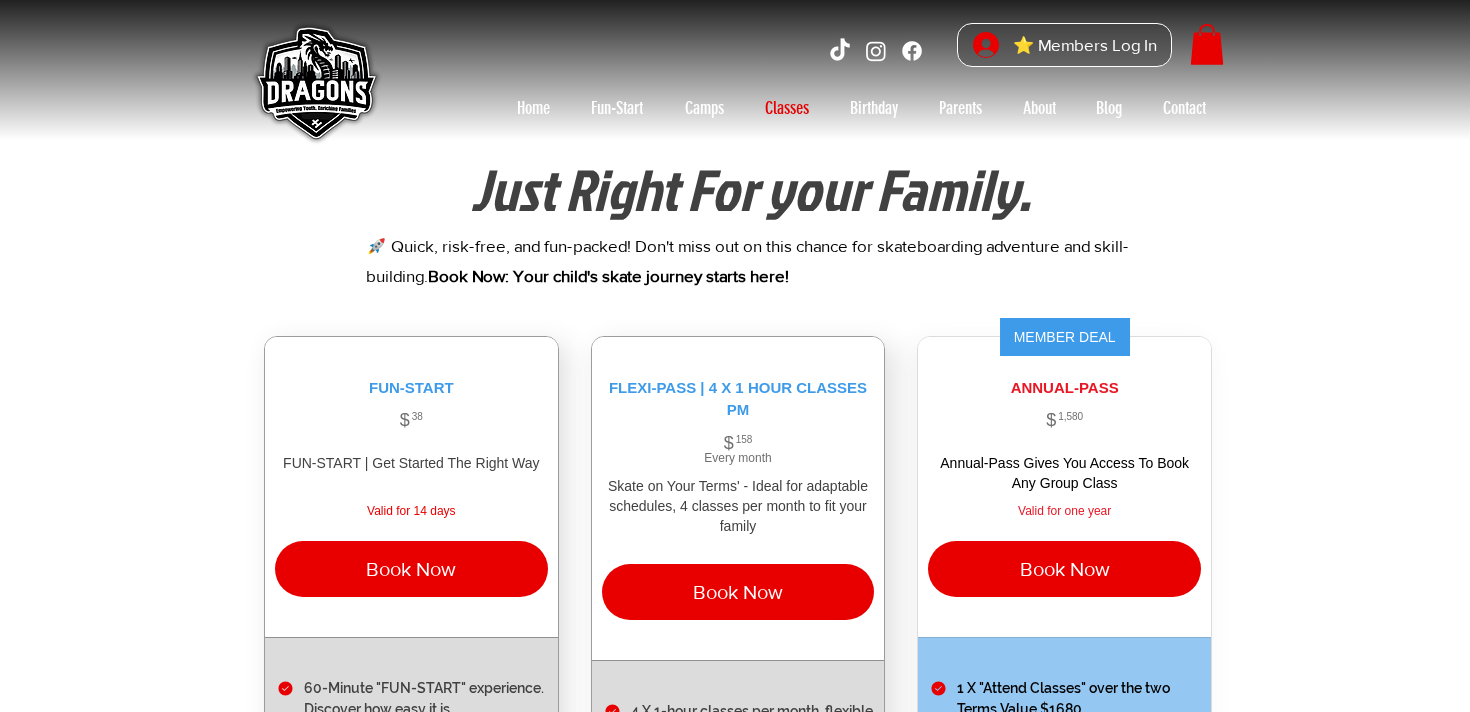scroll, scrollTop: 0, scrollLeft: 0, axis: both 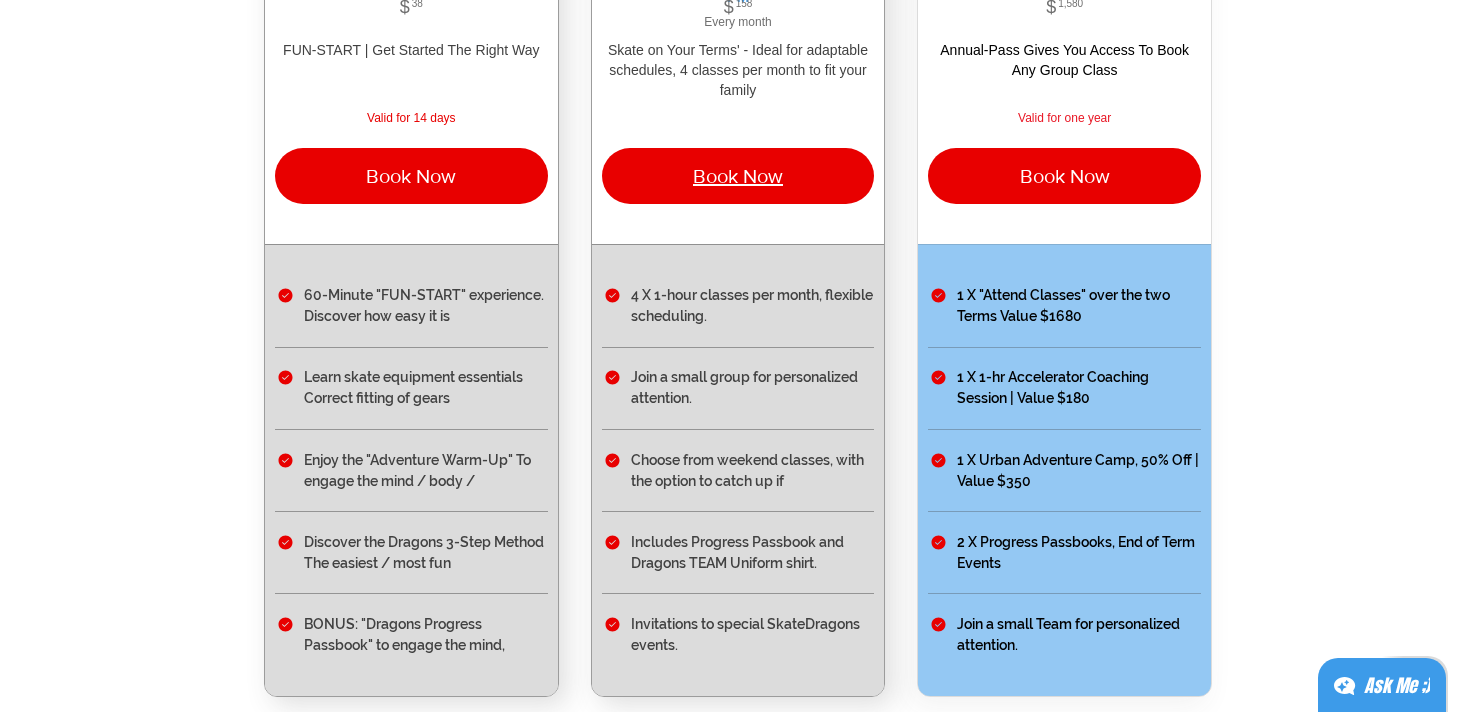 click on "Book Now" at bounding box center (738, 176) 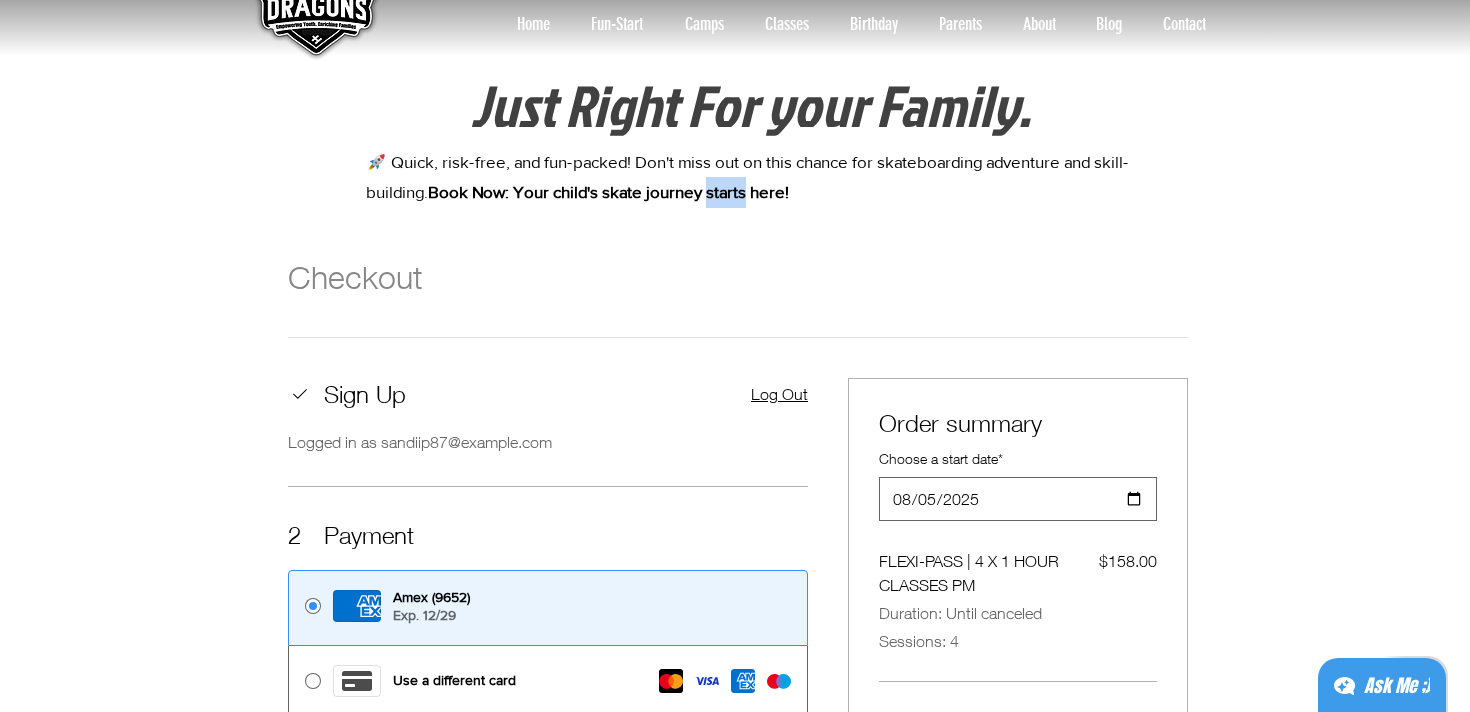 scroll, scrollTop: 83, scrollLeft: 0, axis: vertical 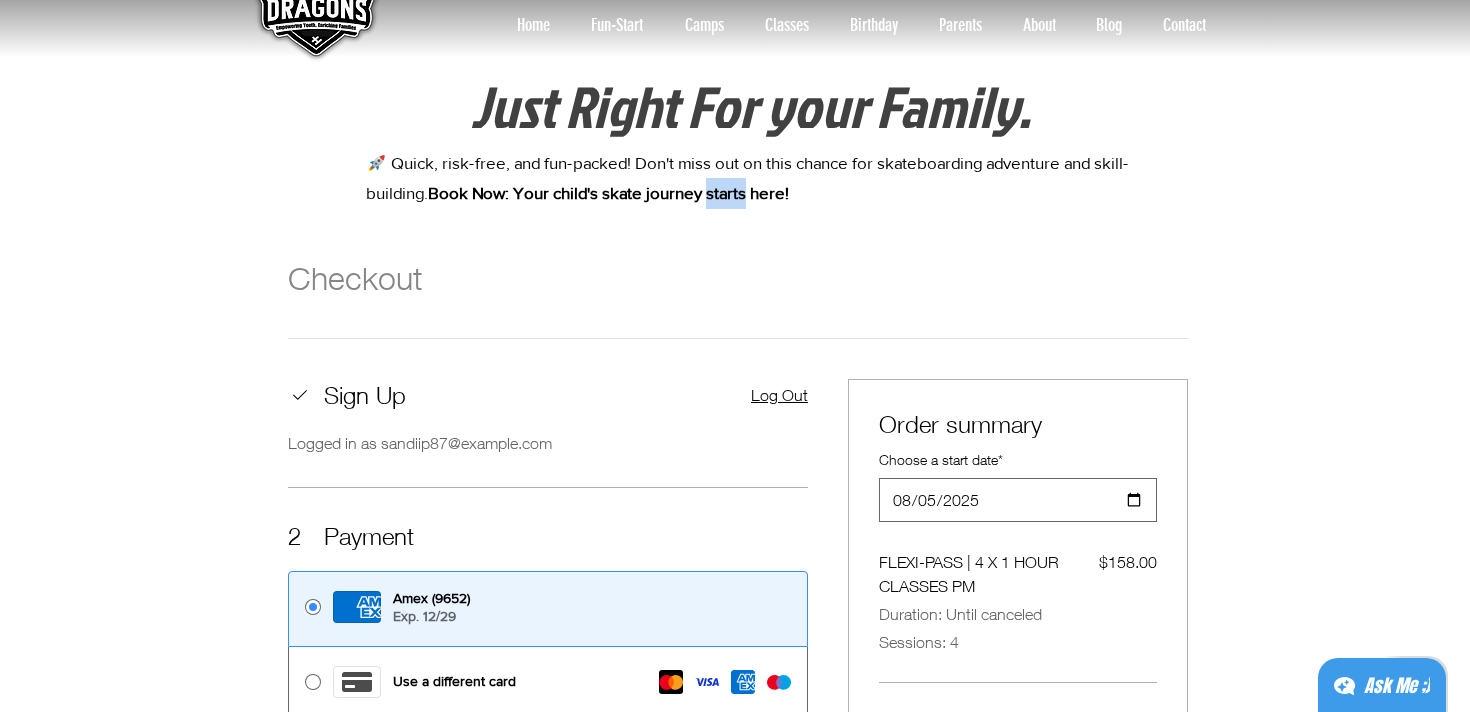 click on "Book Now: Your child's skate journey starts here!" at bounding box center (608, 192) 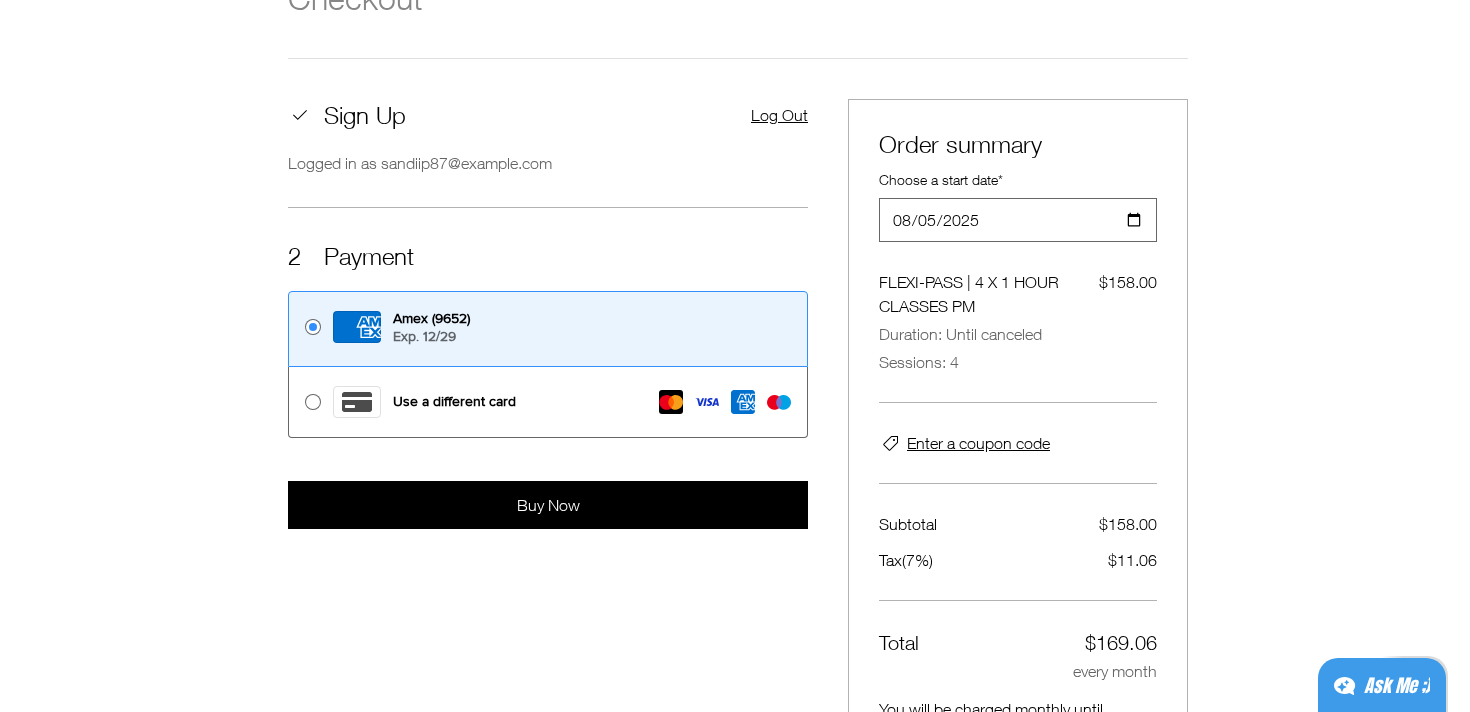 scroll, scrollTop: 351, scrollLeft: 0, axis: vertical 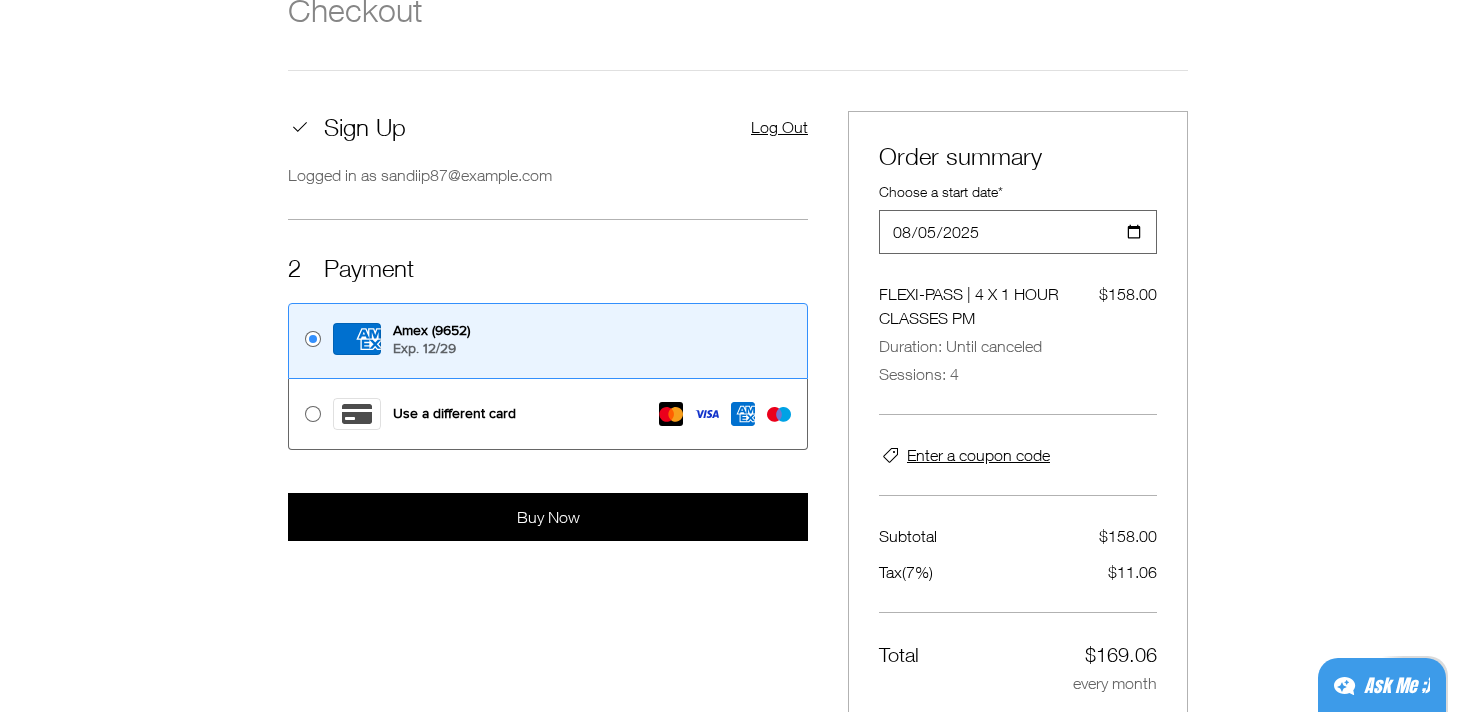 click on "Order summary Choose a start date * 2025-08-05 FLEXI-PASS | 4 X 1 HOUR CLASSES PM $158.00 Duration: Until canceled Sessions: 4 Enter a coupon code Subtotal $158.00 Tax ( 7 %) $11.06 Total $169.06 every month You will be charged monthly until canceled." at bounding box center [1018, 449] 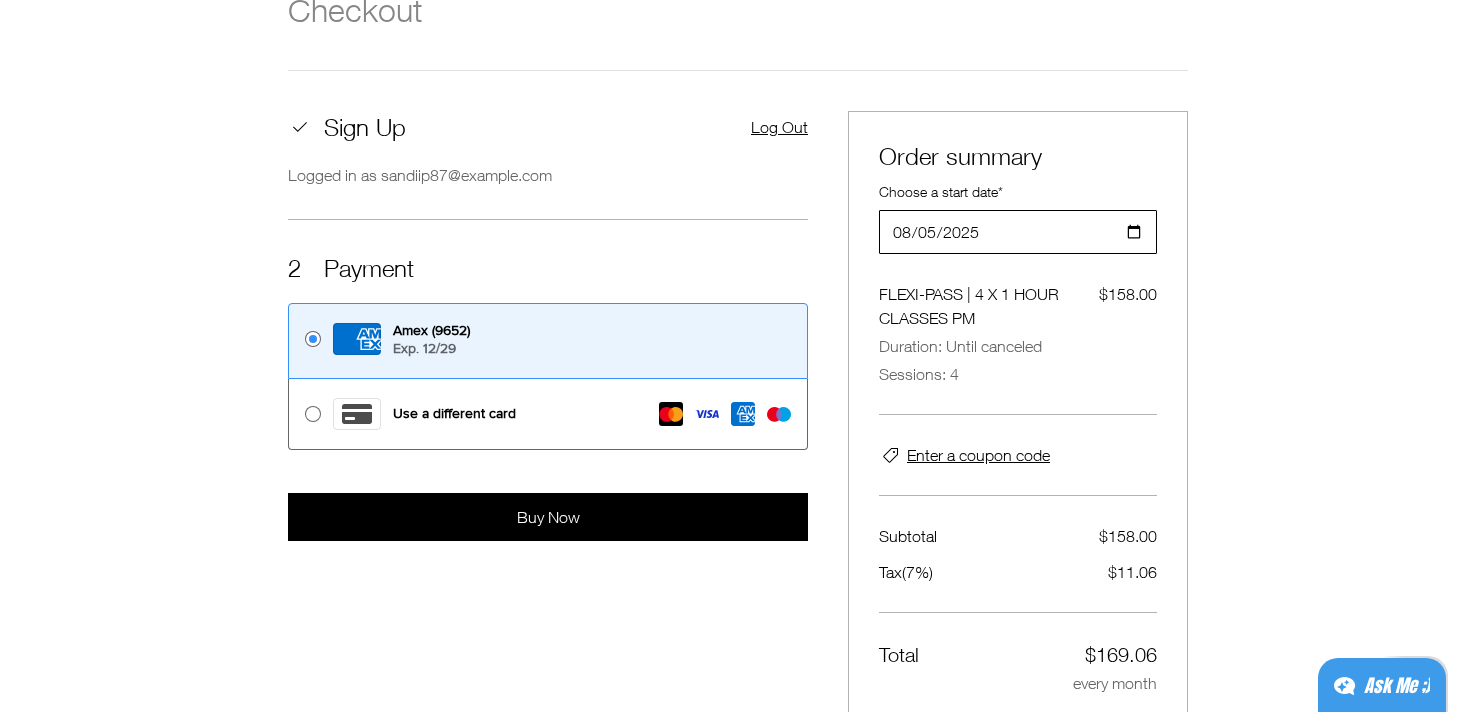 click on "2025-08-05" at bounding box center (1012, 232) 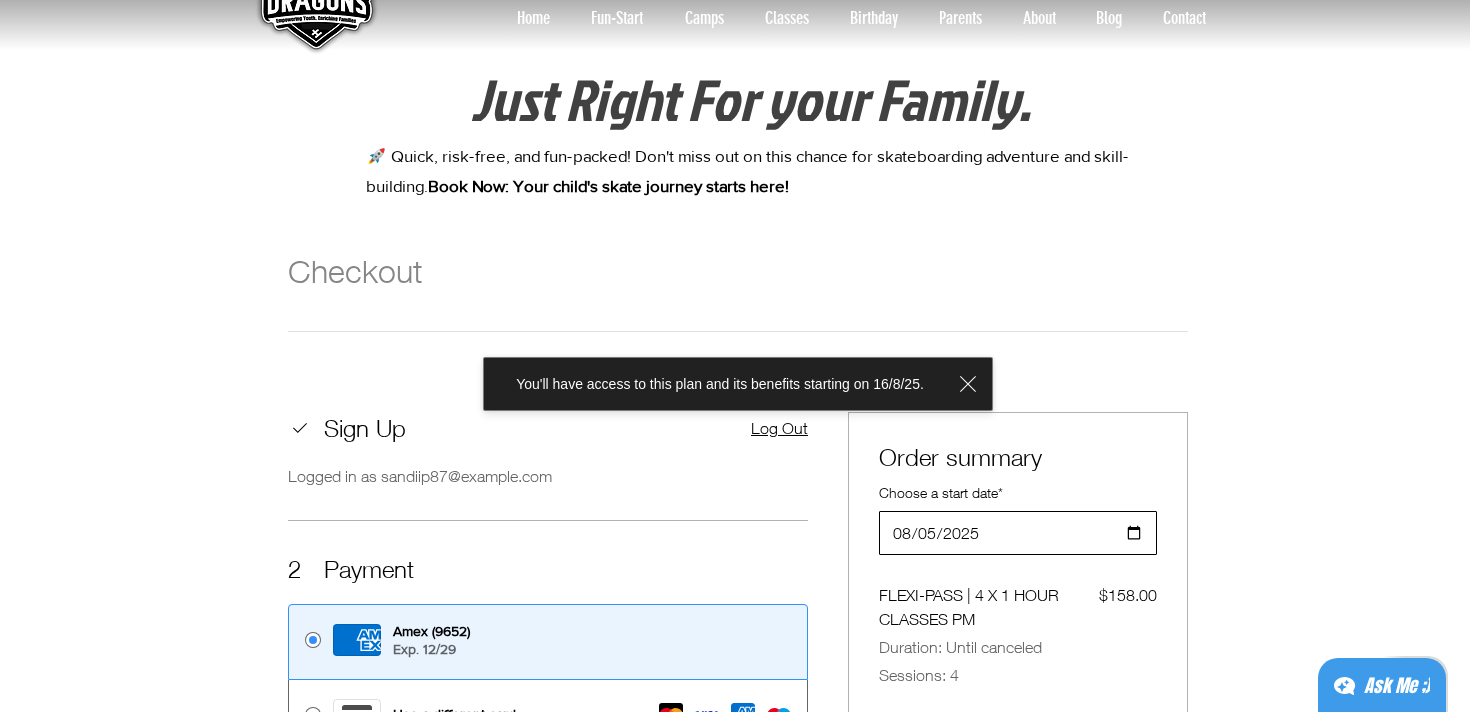 scroll, scrollTop: 0, scrollLeft: 0, axis: both 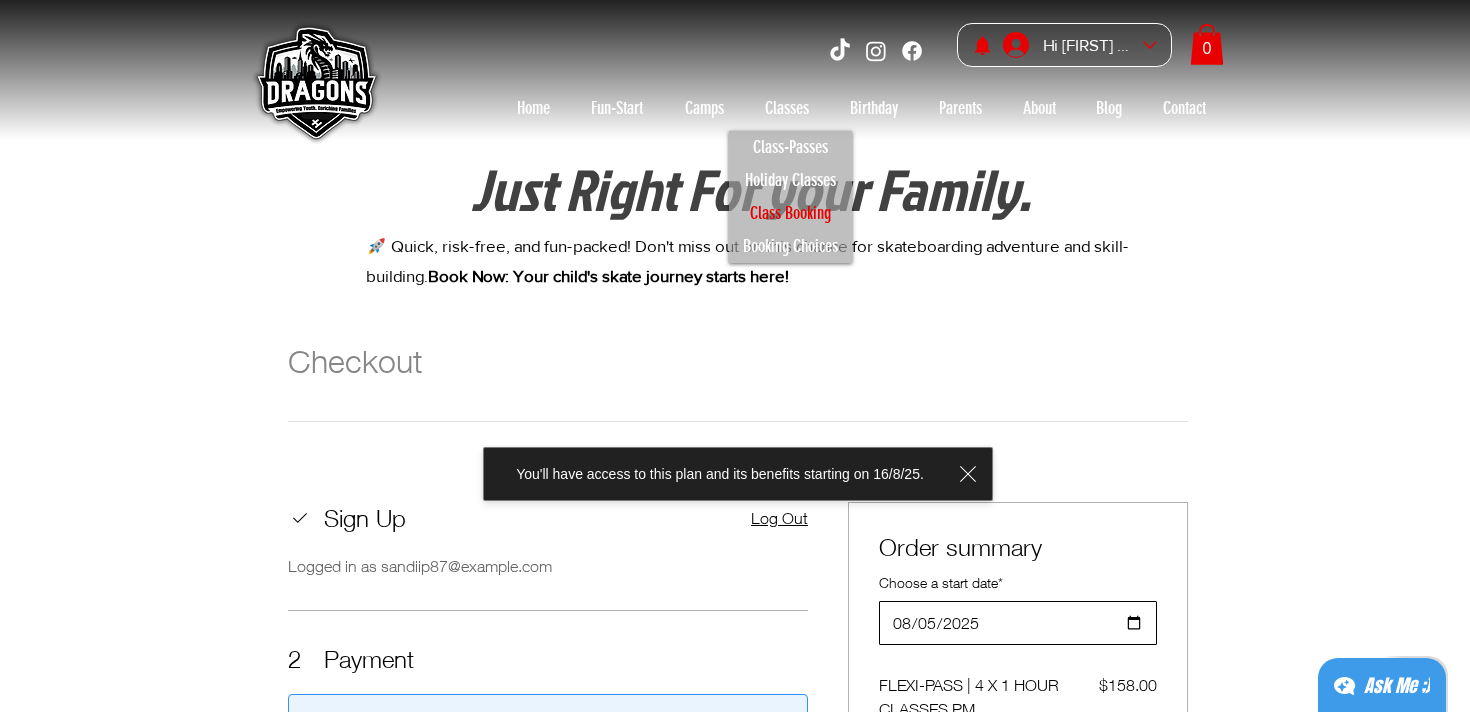 click on "Class Booking" at bounding box center (790, 213) 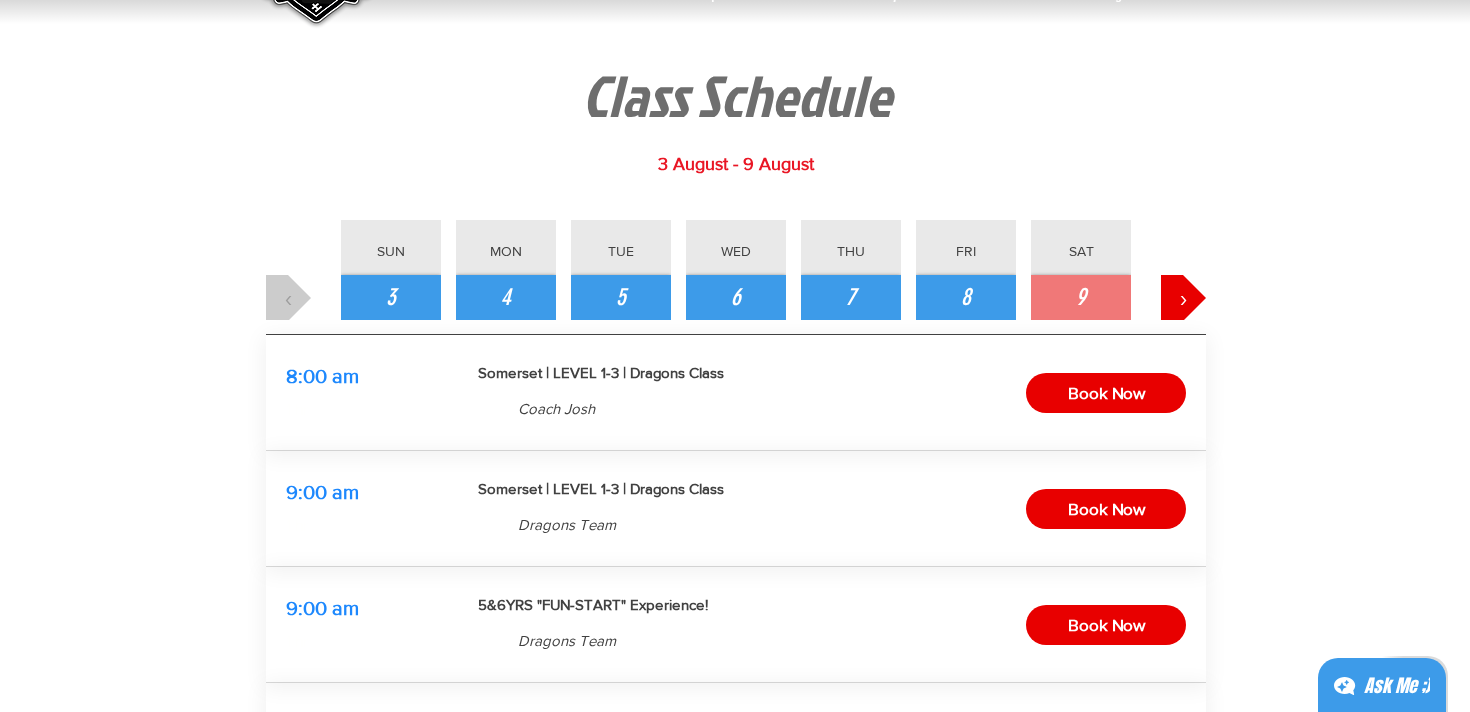 scroll, scrollTop: 132, scrollLeft: 0, axis: vertical 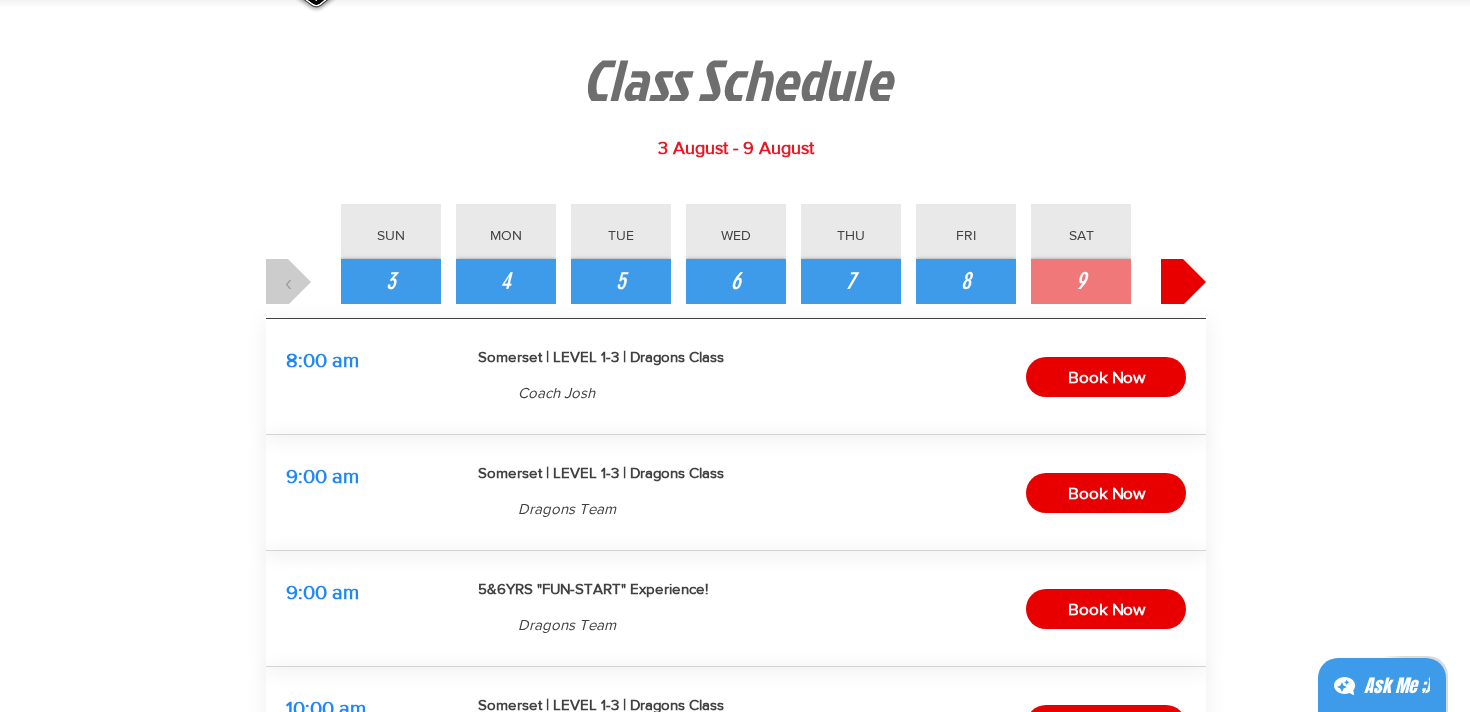 click on "›" at bounding box center [1183, 281] 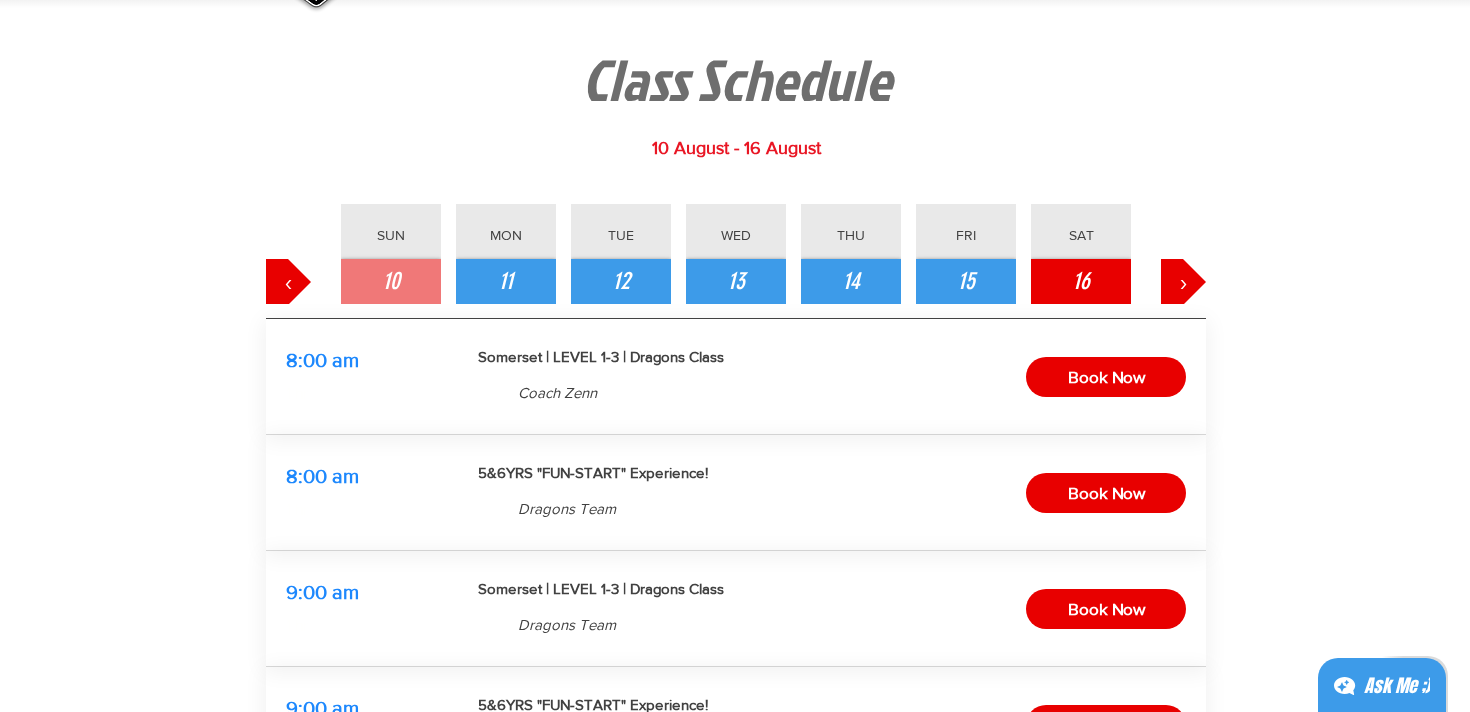 click on "16" at bounding box center [1081, 281] 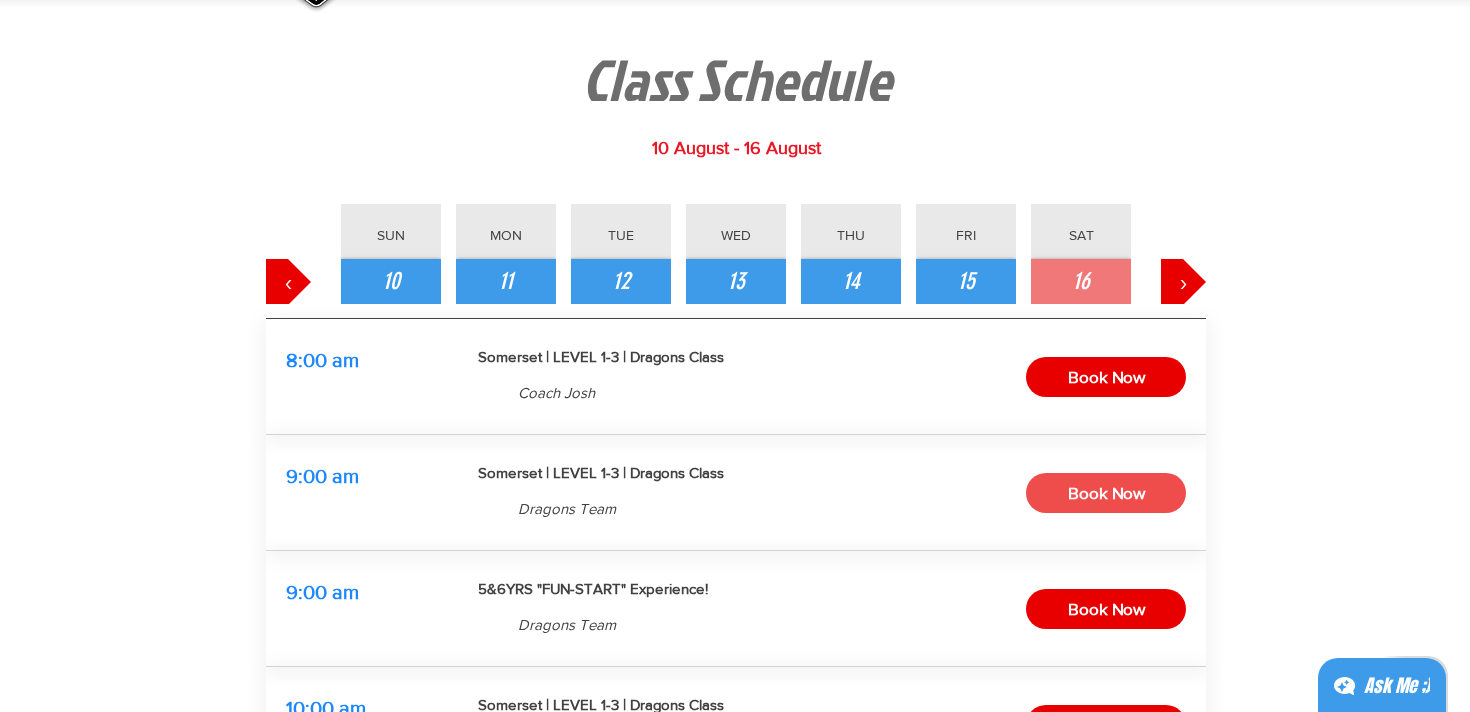 click on "Book Now" at bounding box center [1106, 493] 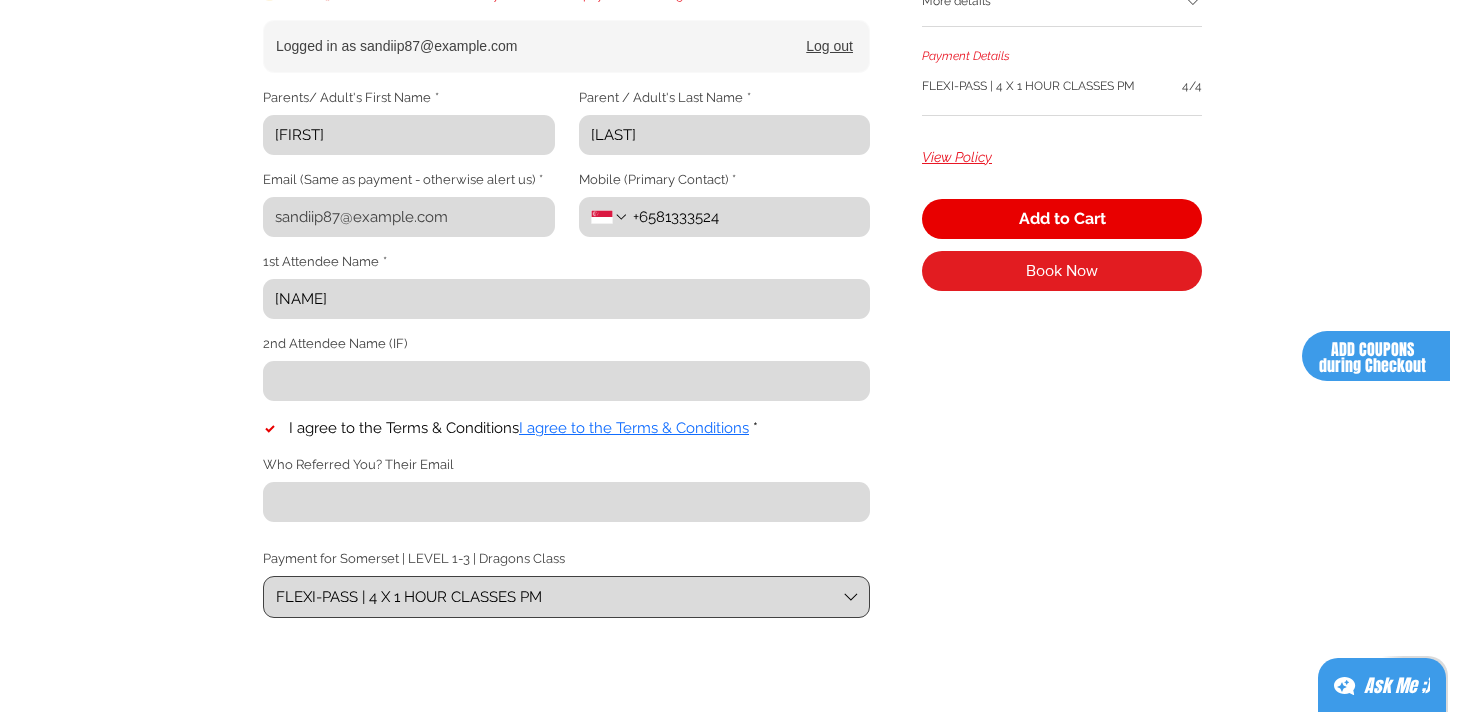 scroll, scrollTop: 409, scrollLeft: 0, axis: vertical 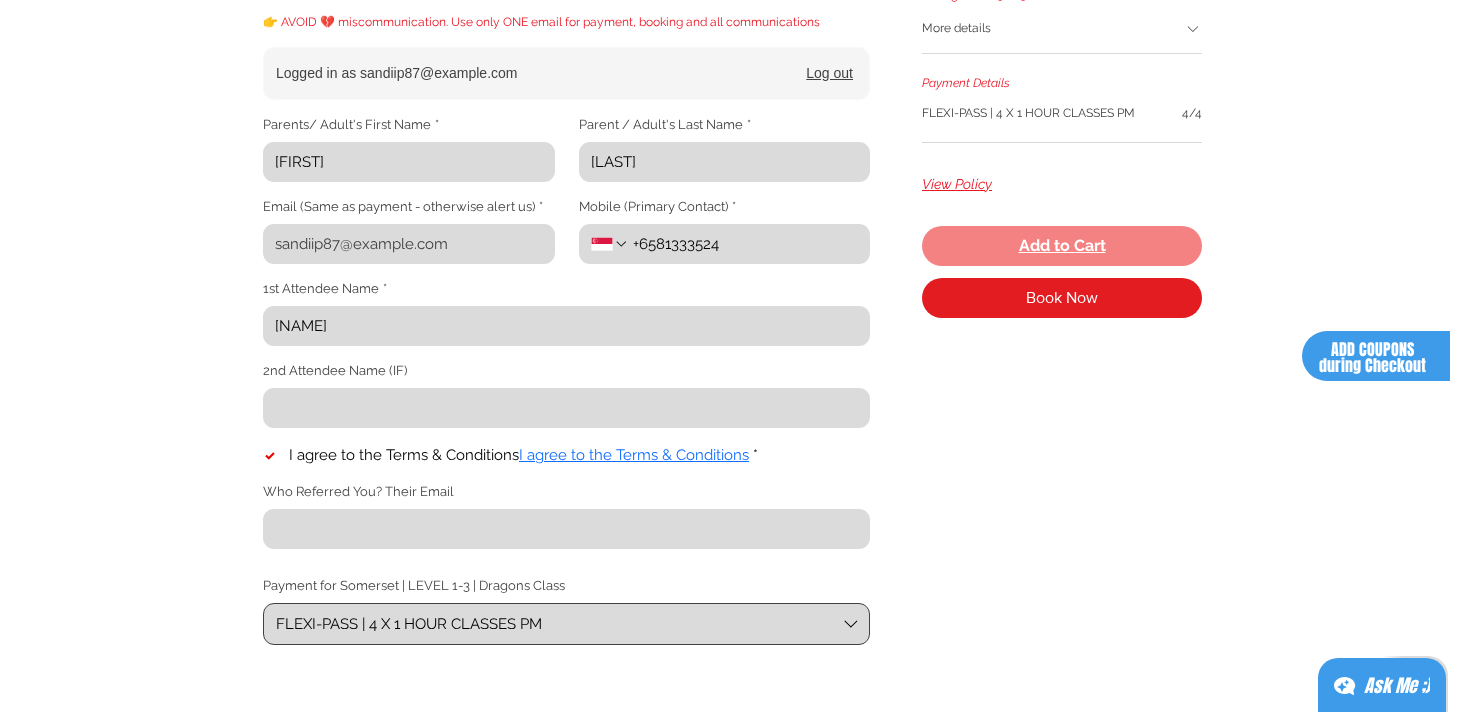 click on "Add to Cart" at bounding box center (1062, 246) 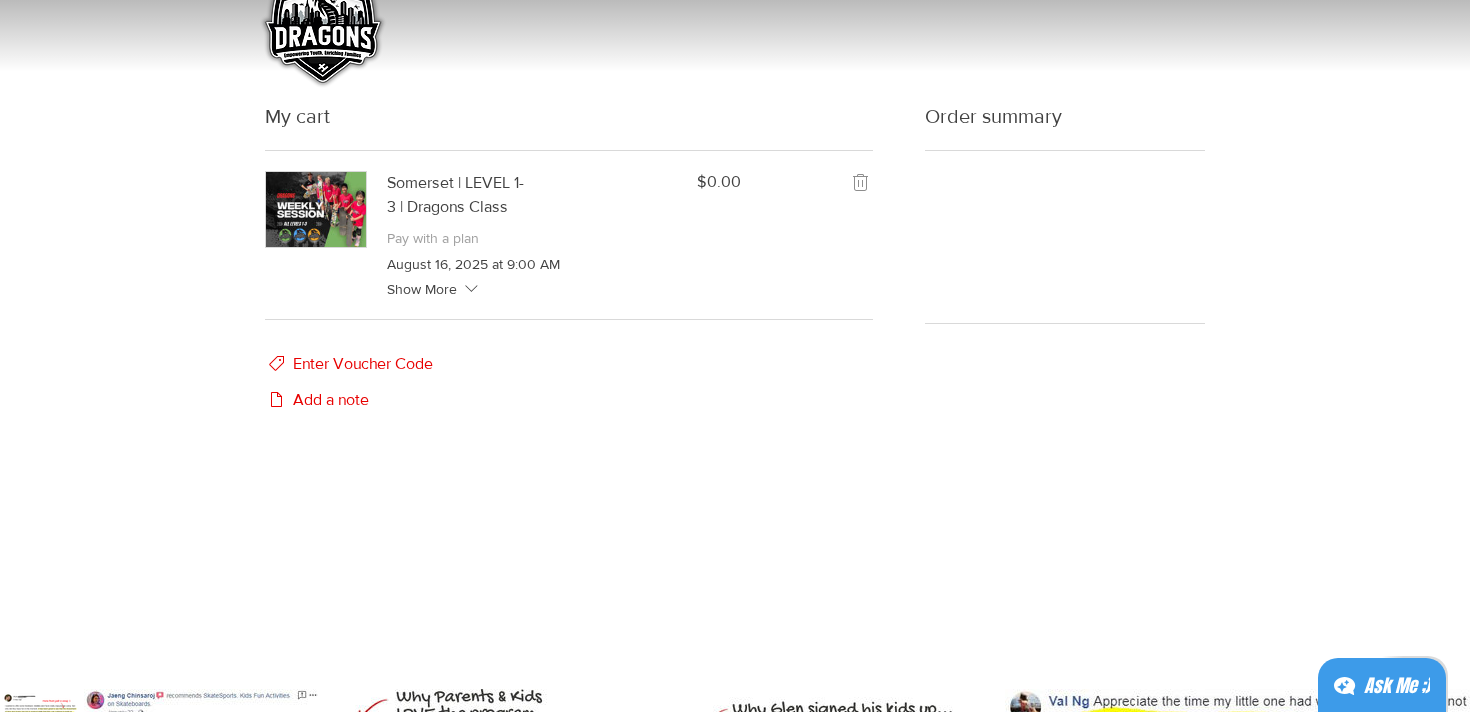 scroll, scrollTop: 0, scrollLeft: 0, axis: both 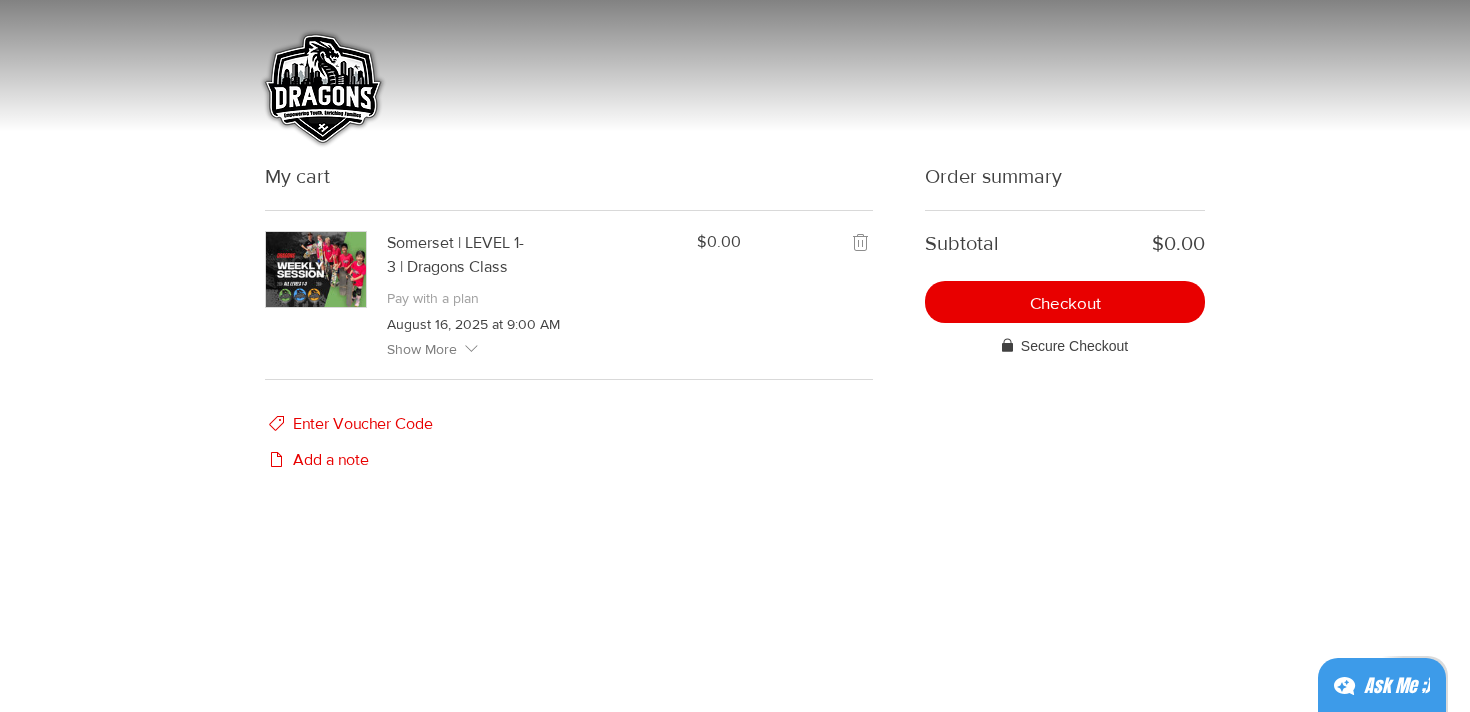 click 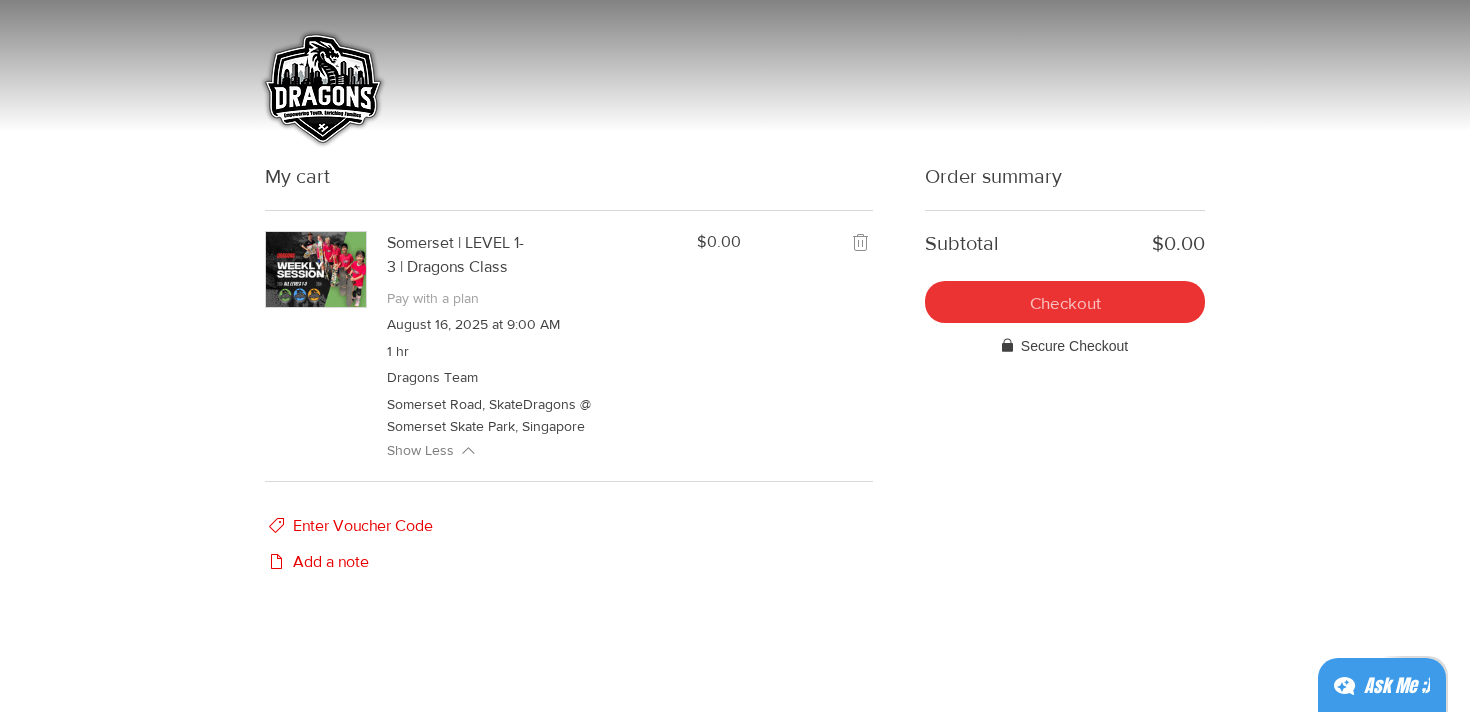 click on "Checkout" at bounding box center [1065, 302] 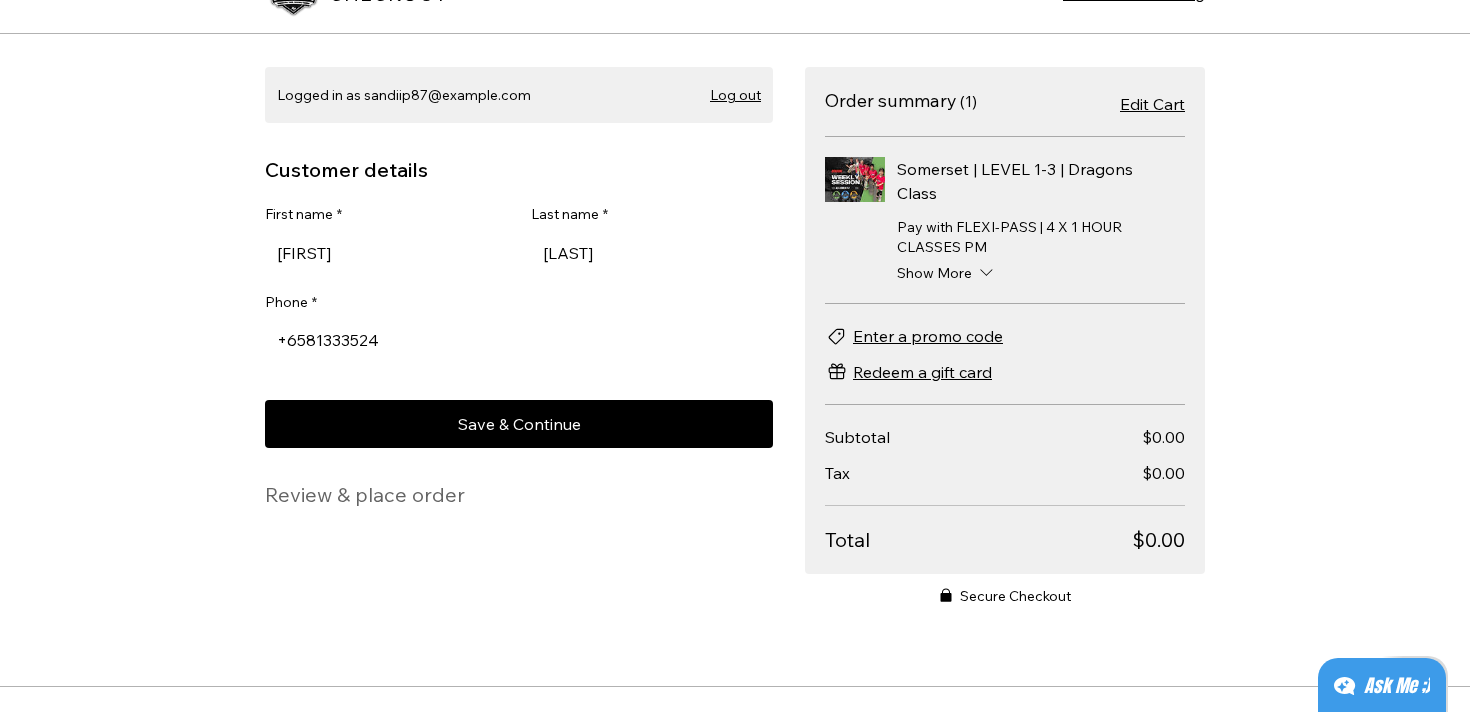 scroll, scrollTop: 199, scrollLeft: 0, axis: vertical 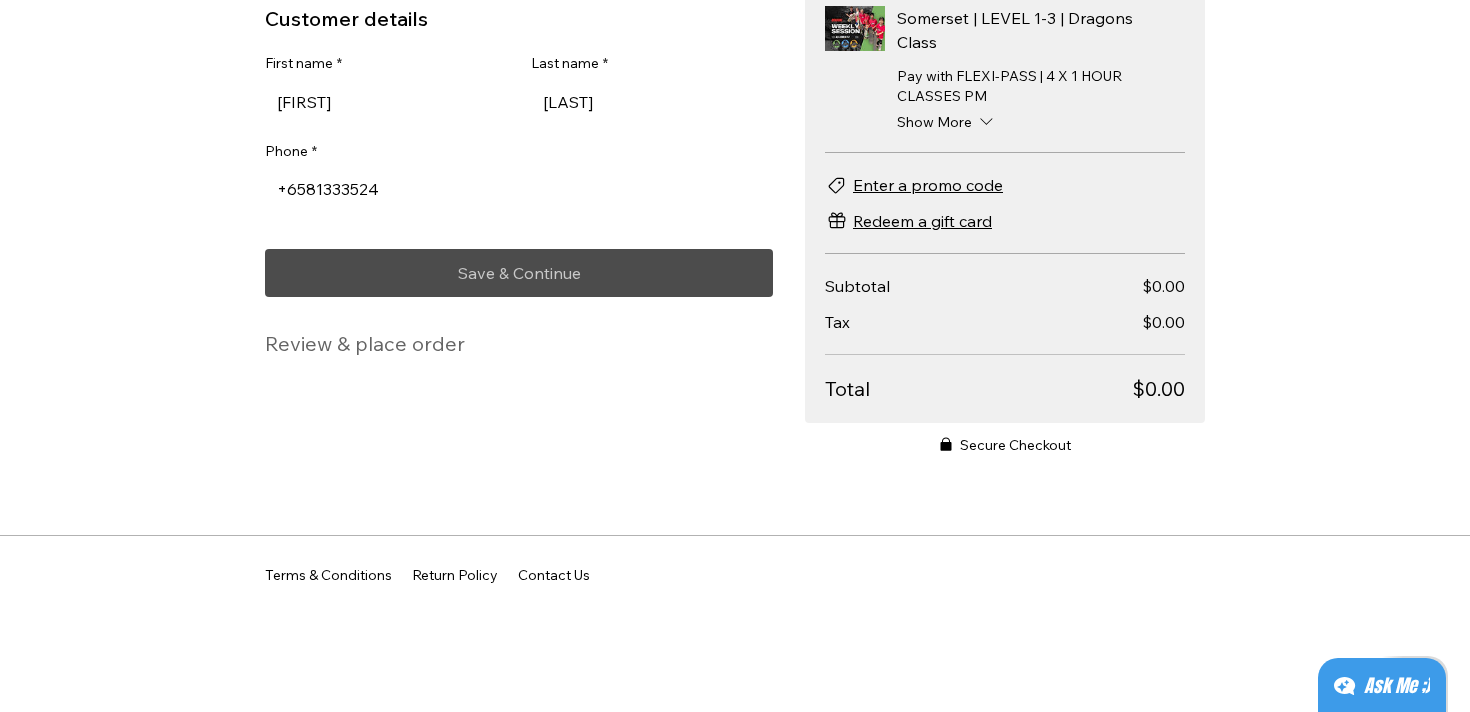 click on "Save & Continue" at bounding box center [519, 273] 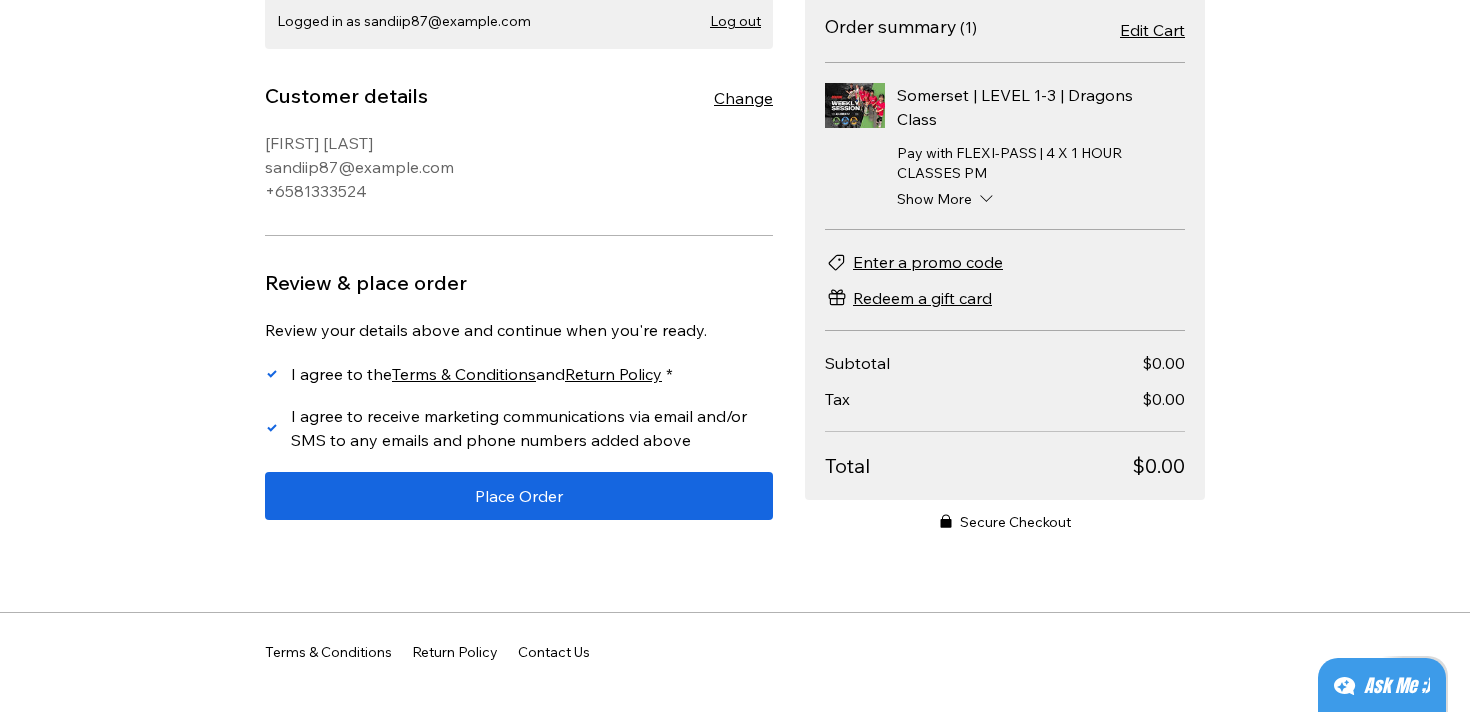 scroll, scrollTop: 115, scrollLeft: 0, axis: vertical 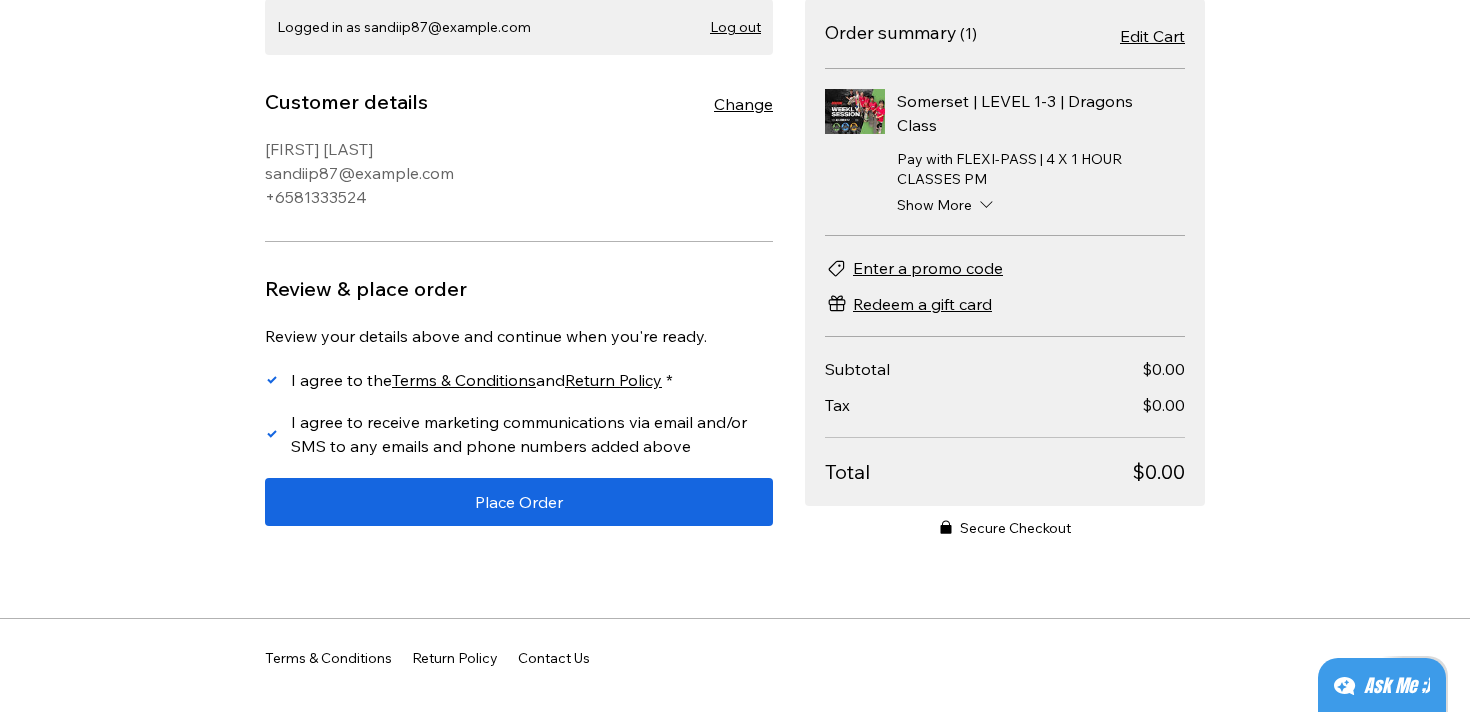 click on "I agree to receive marketing communications via email and/or SMS to any emails and phone numbers added above" at bounding box center [519, 434] 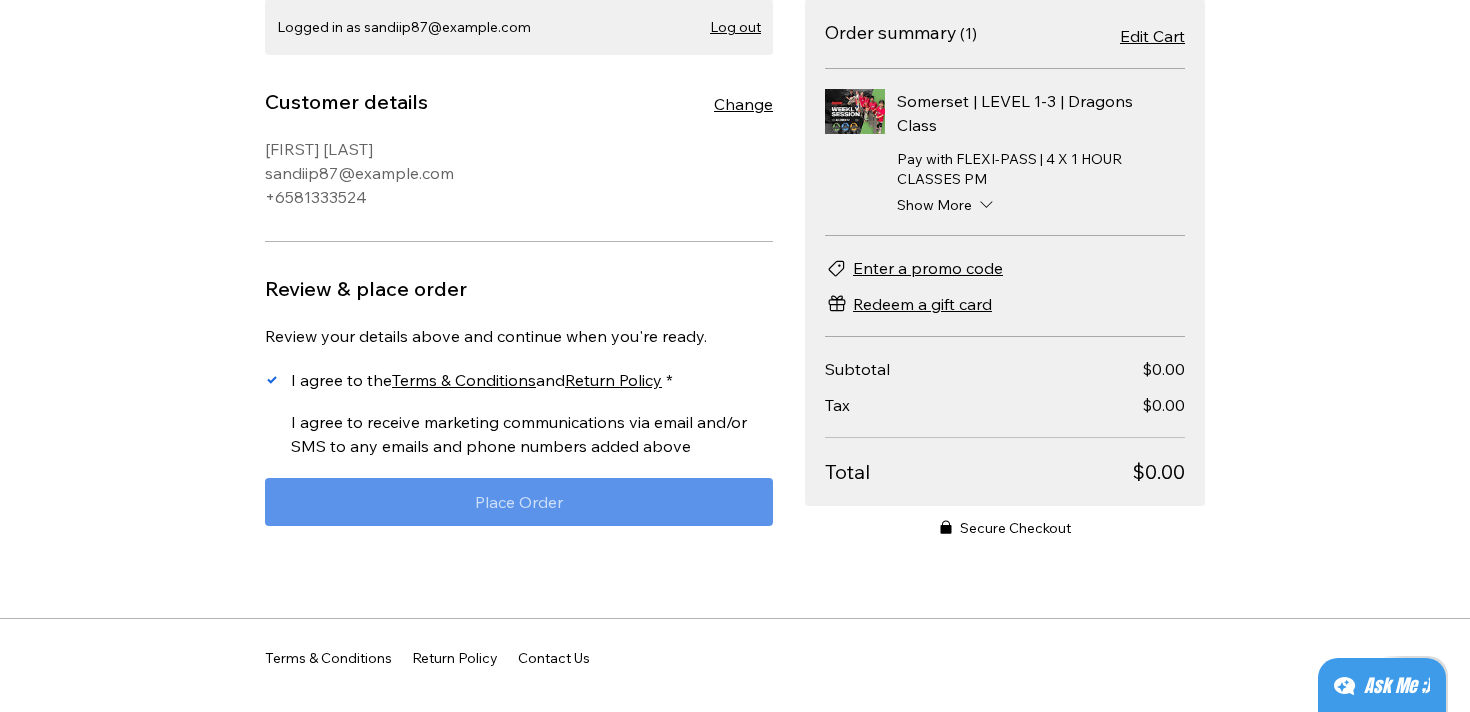click on "Place Order" at bounding box center [519, 502] 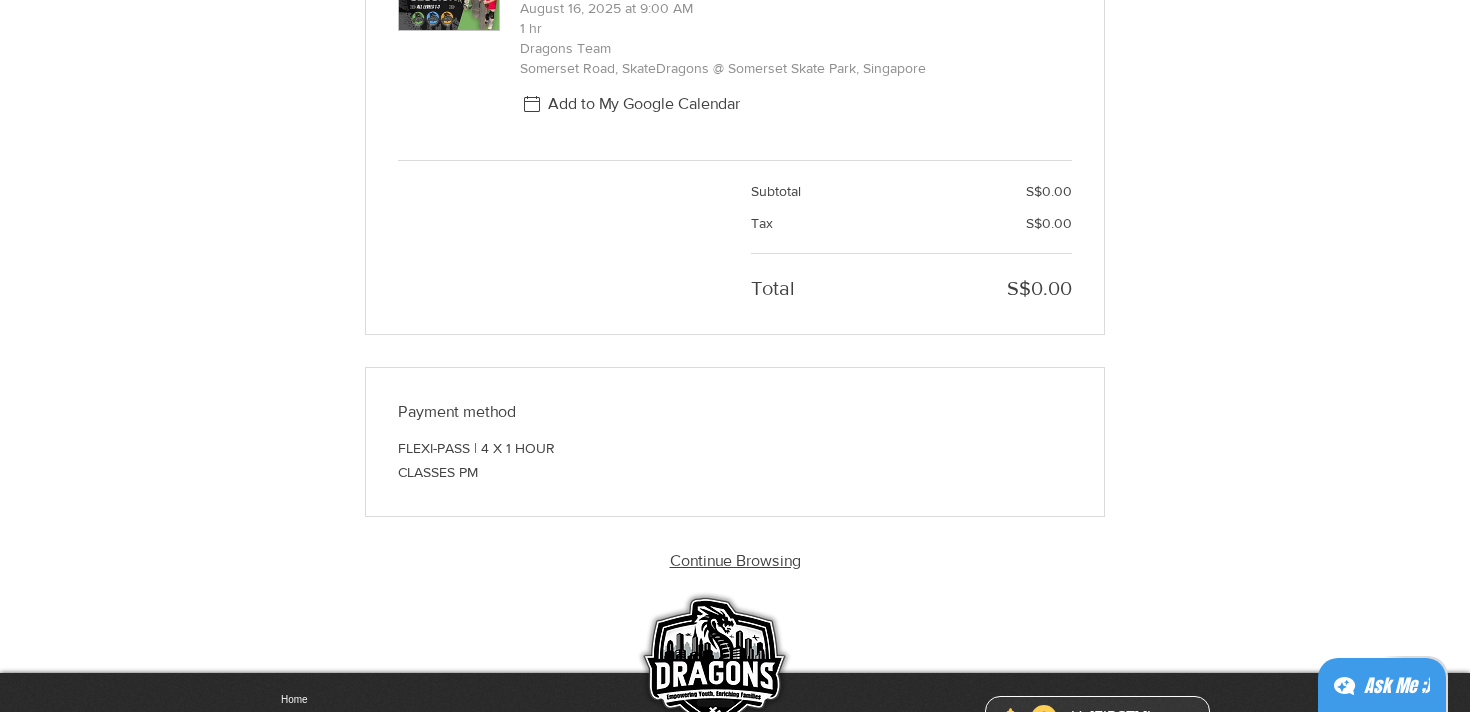 scroll, scrollTop: 382, scrollLeft: 0, axis: vertical 